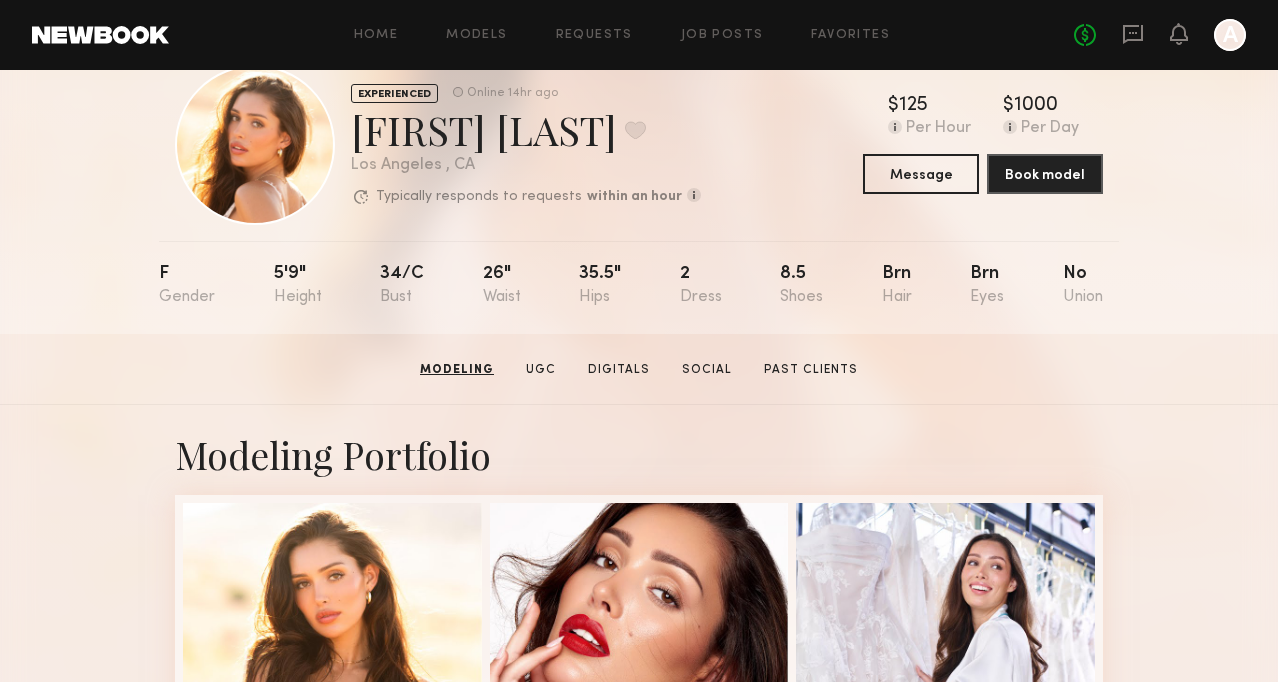 scroll, scrollTop: 13, scrollLeft: 0, axis: vertical 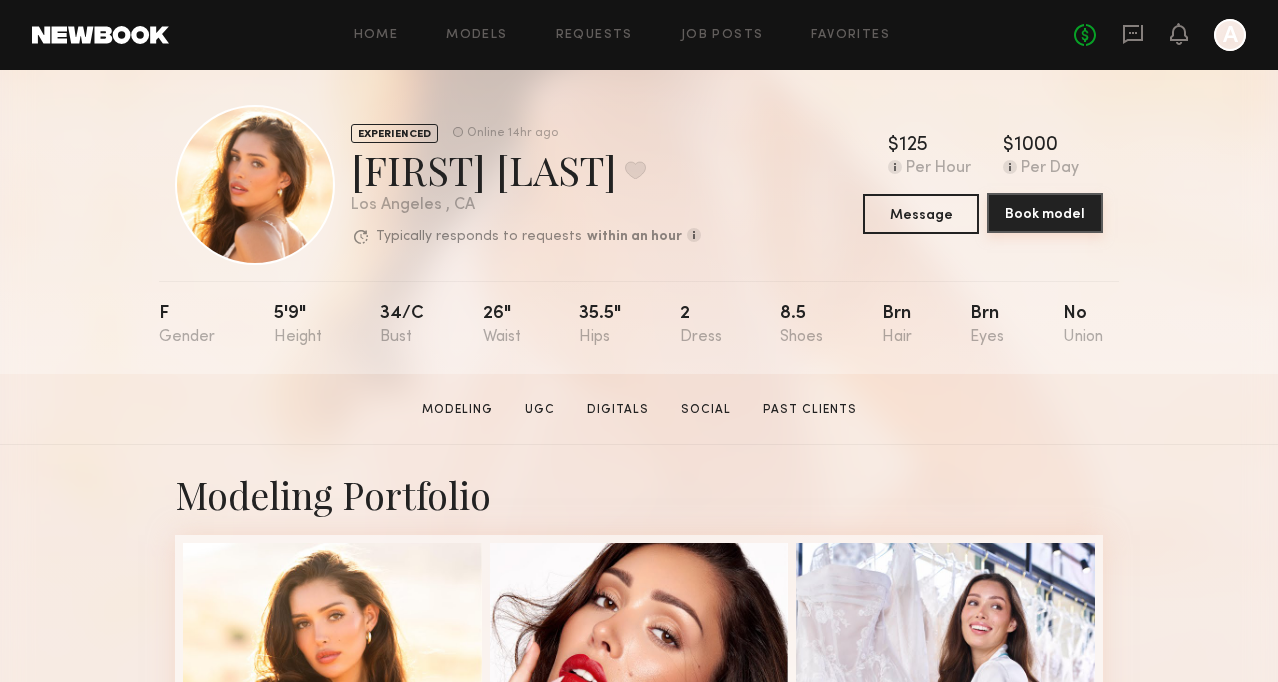 click on "Book model" 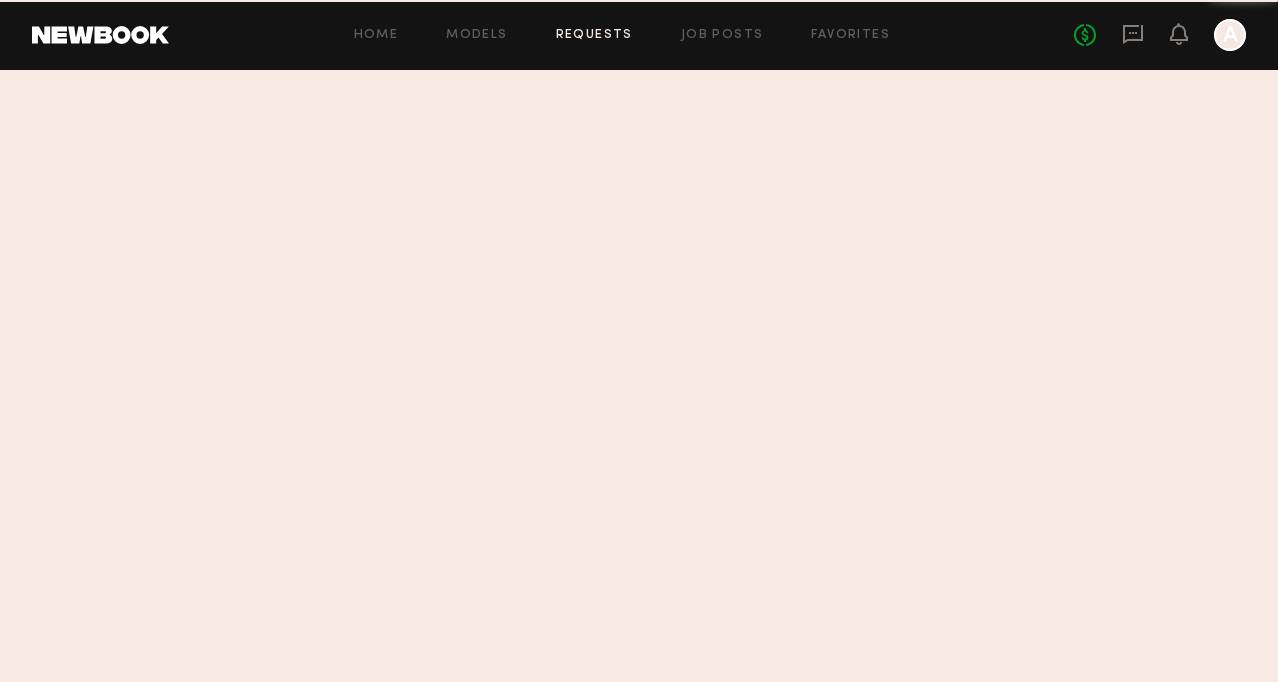 scroll, scrollTop: 0, scrollLeft: 0, axis: both 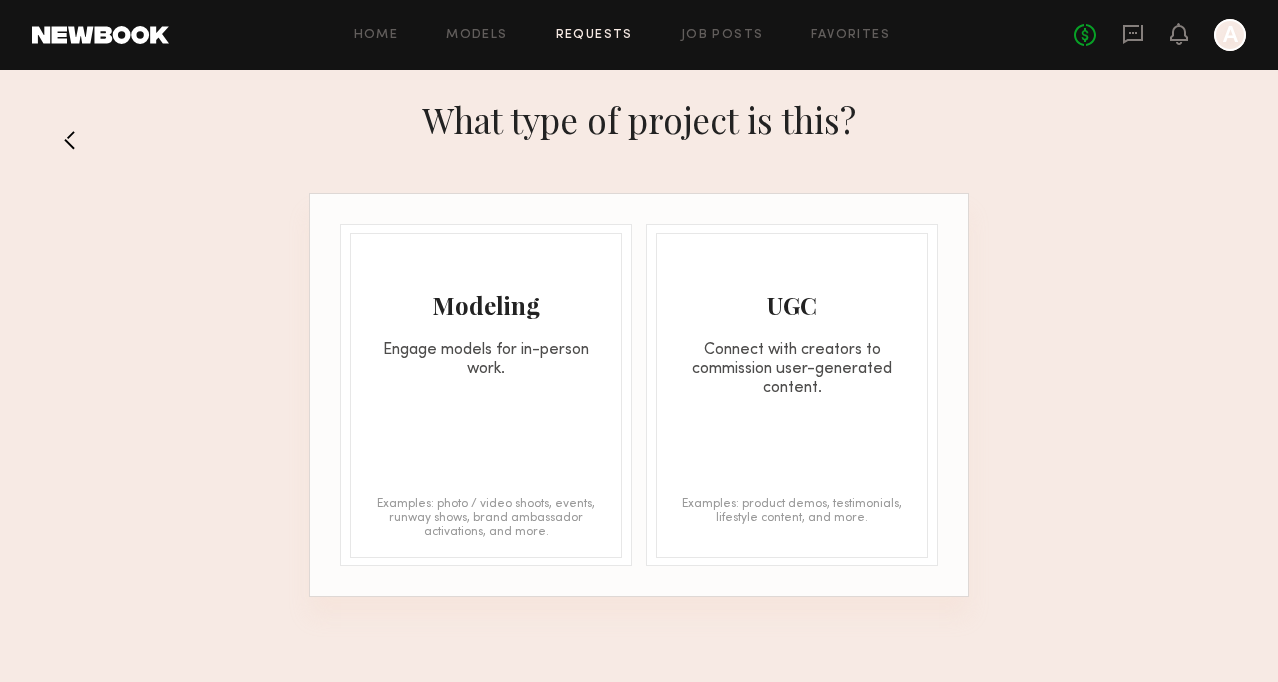 click on "Modeling Engage models for in-person work." 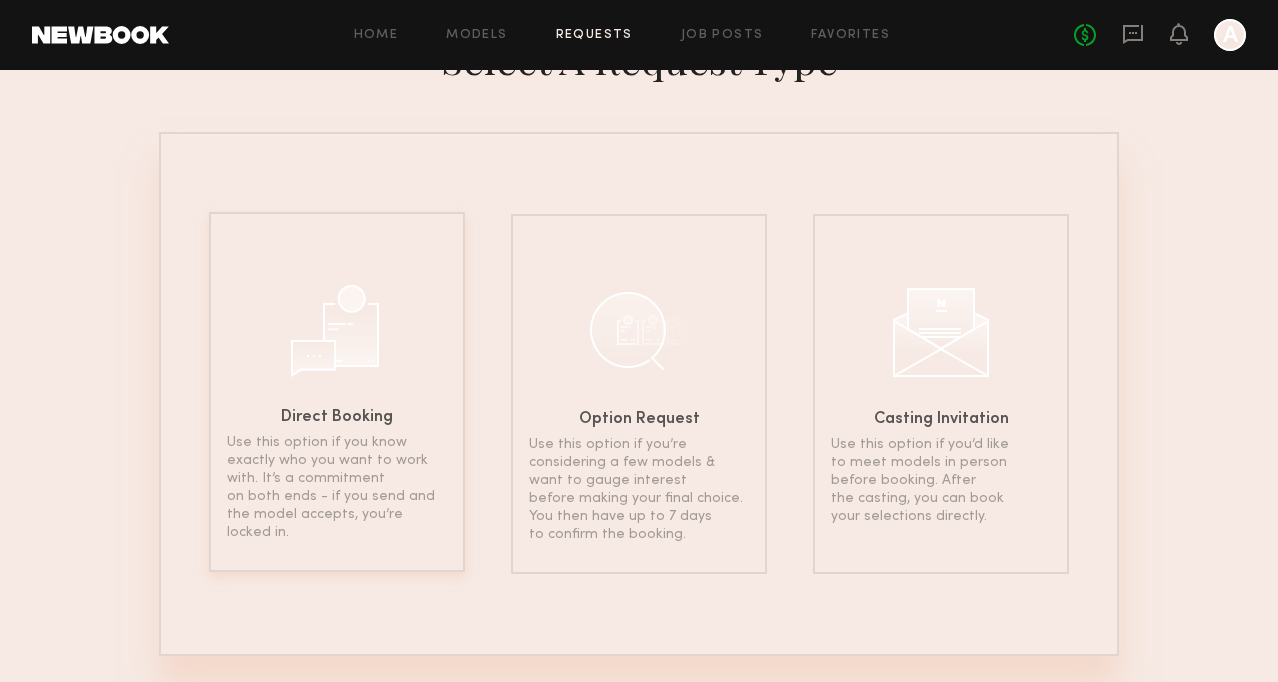 scroll, scrollTop: 110, scrollLeft: 0, axis: vertical 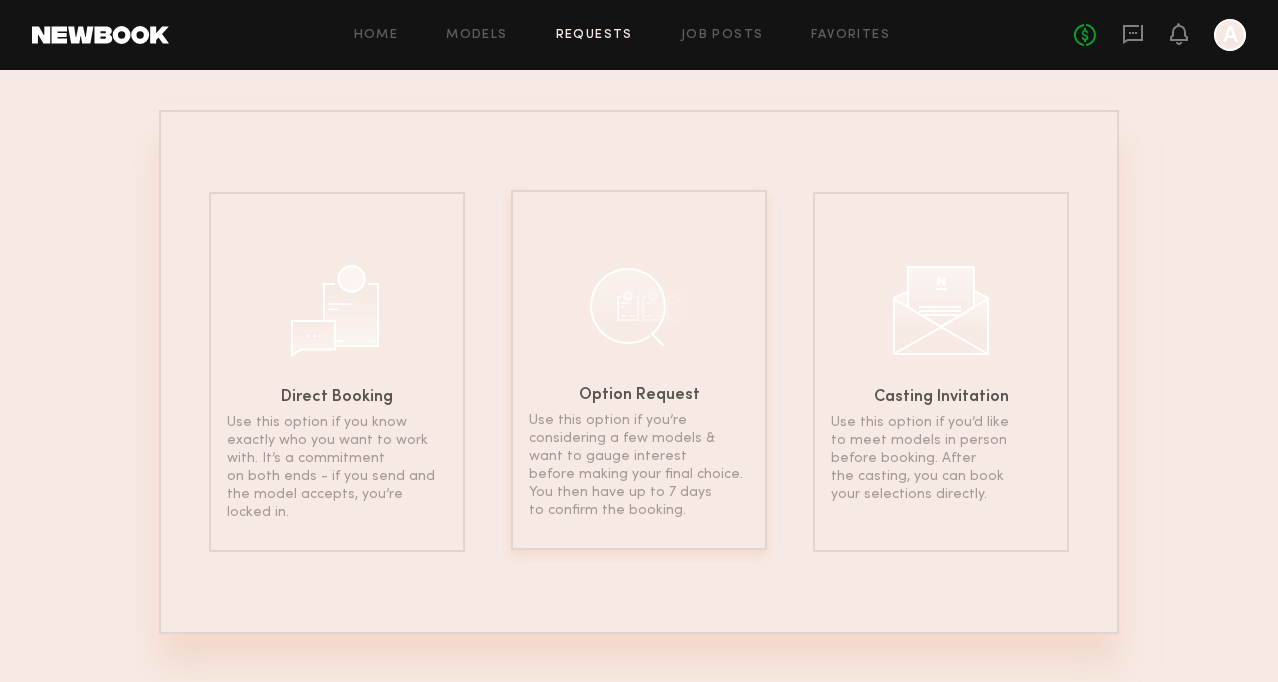 click on "Use this option if you’re considering a few models & want to gauge interest before making your final choice. You then have up to 7 days to confirm the booking." 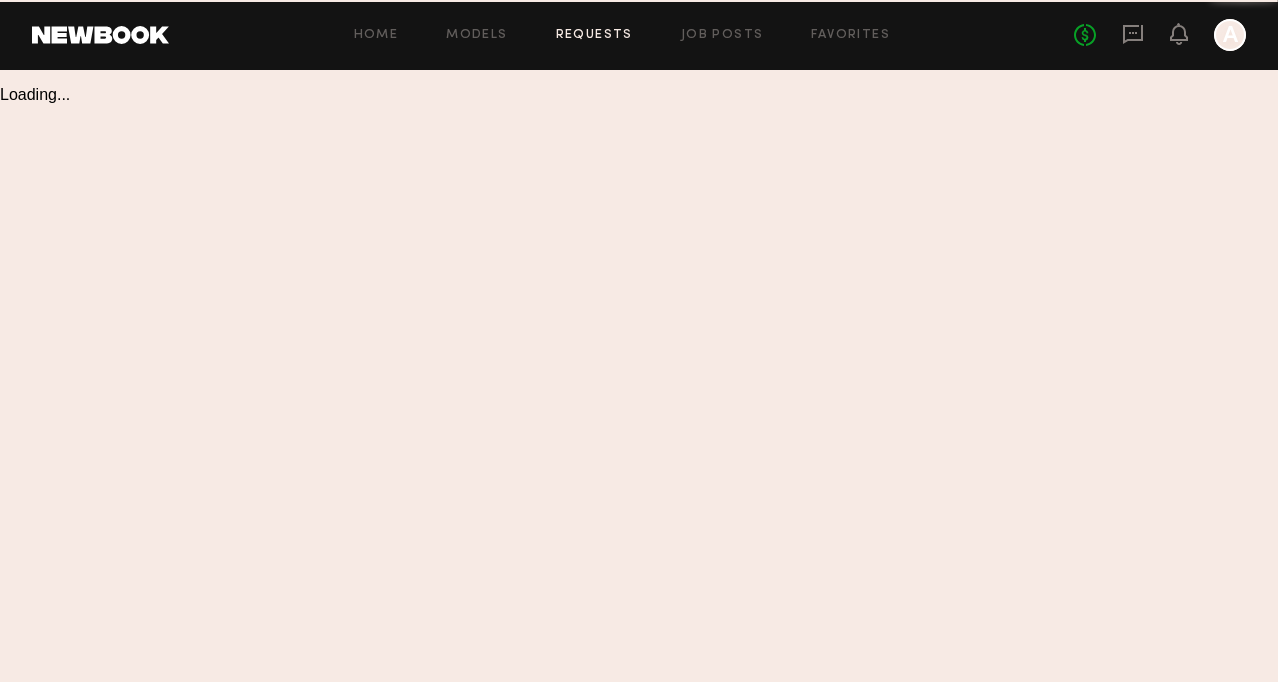 scroll, scrollTop: 0, scrollLeft: 0, axis: both 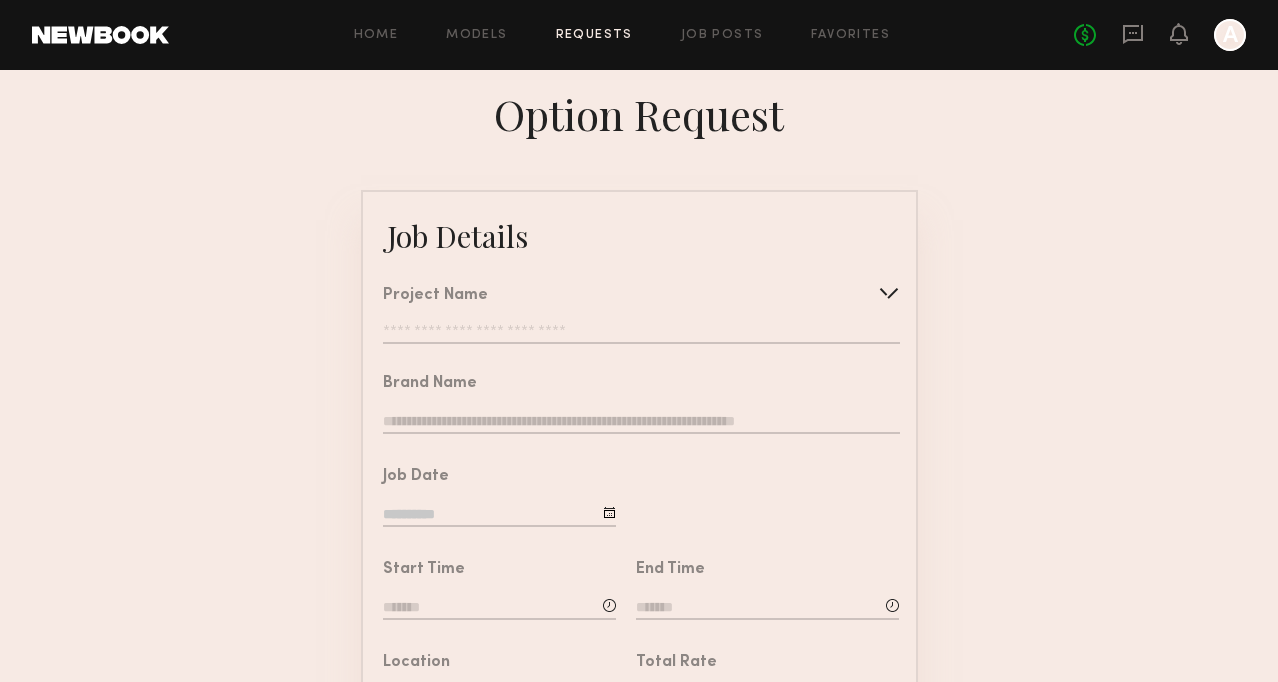 click on "Project Name" 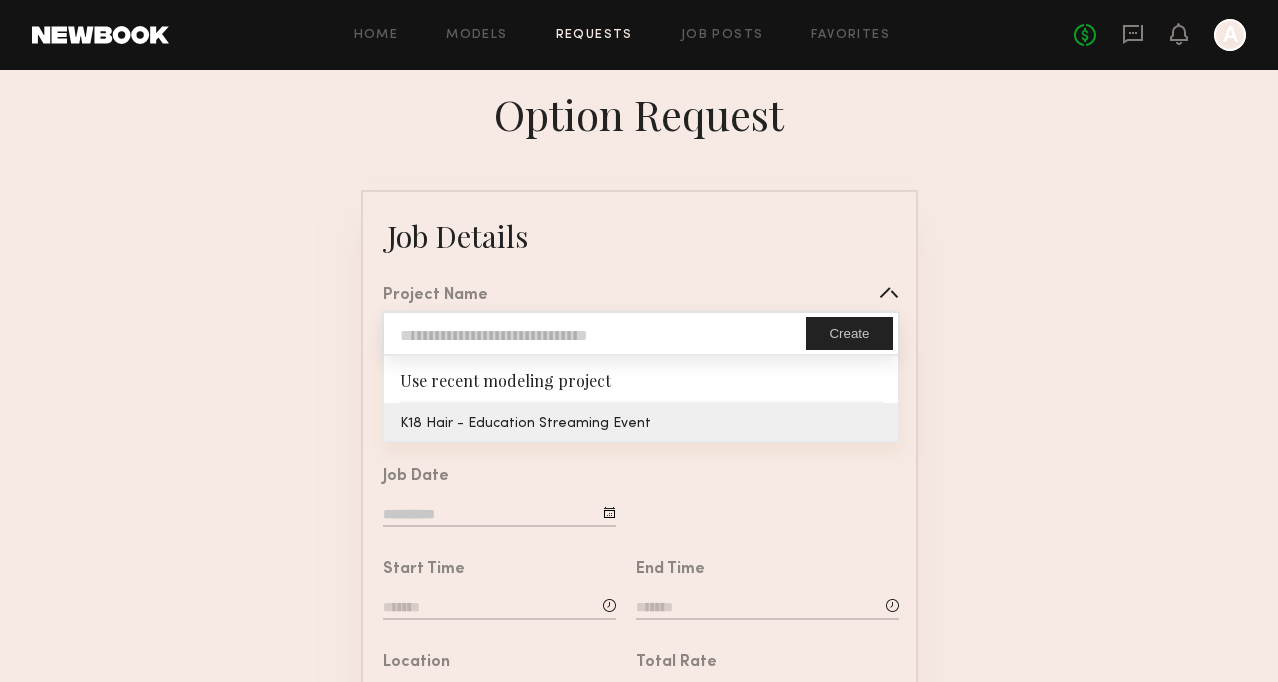 type on "**********" 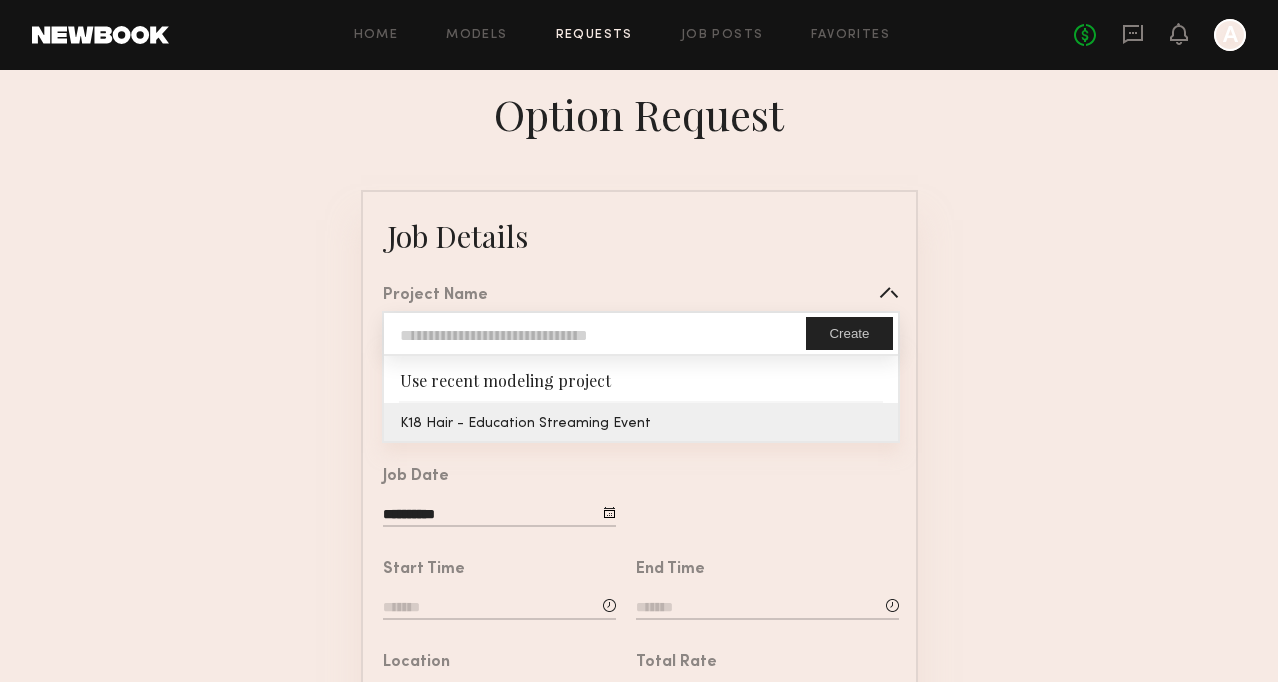 click on "**********" 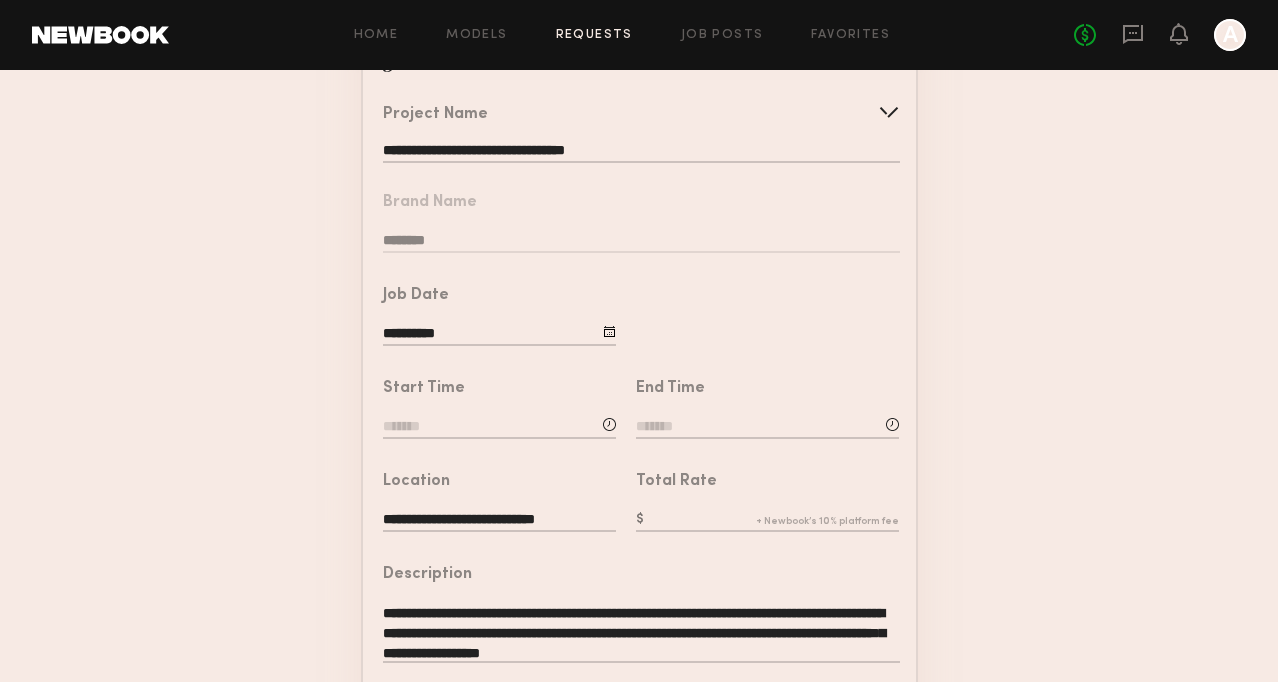 scroll, scrollTop: 185, scrollLeft: 0, axis: vertical 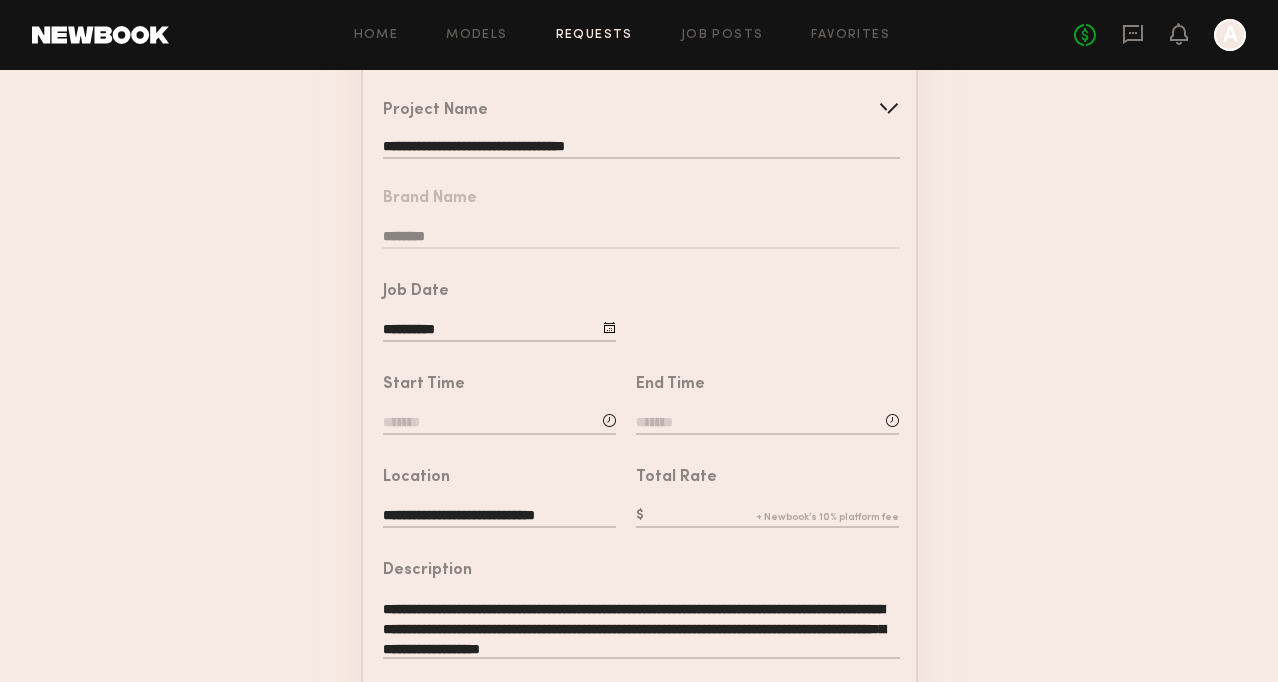 click 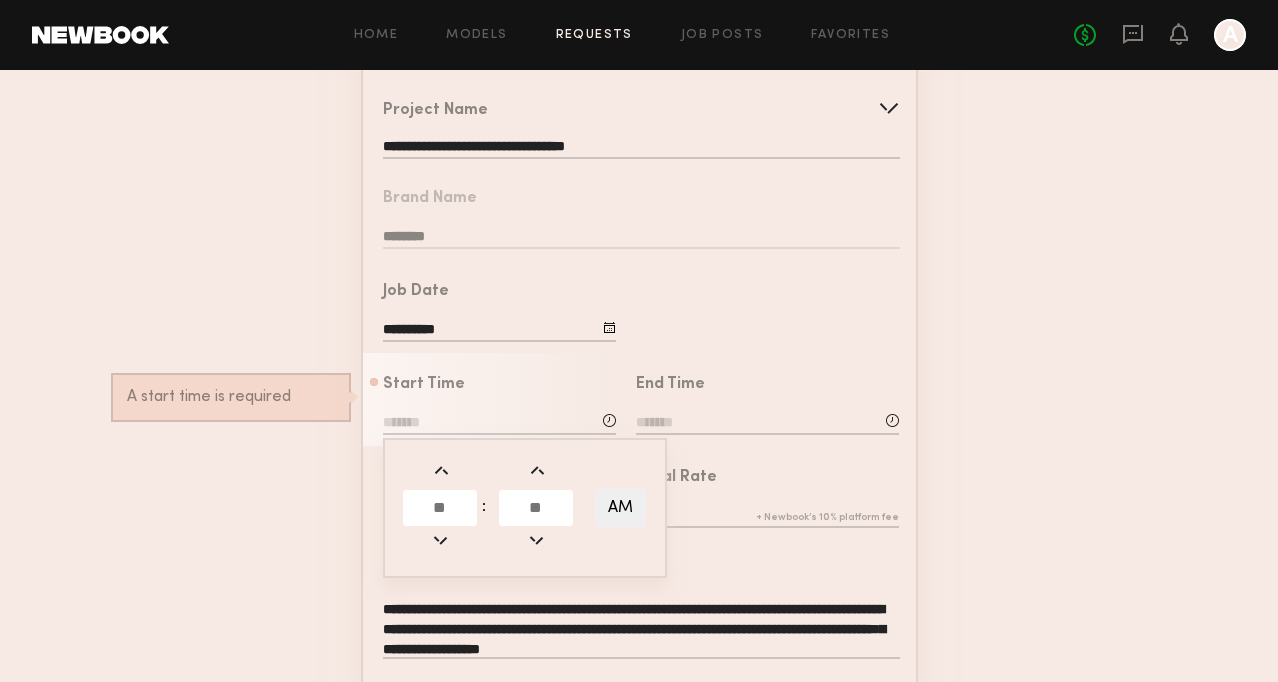 click 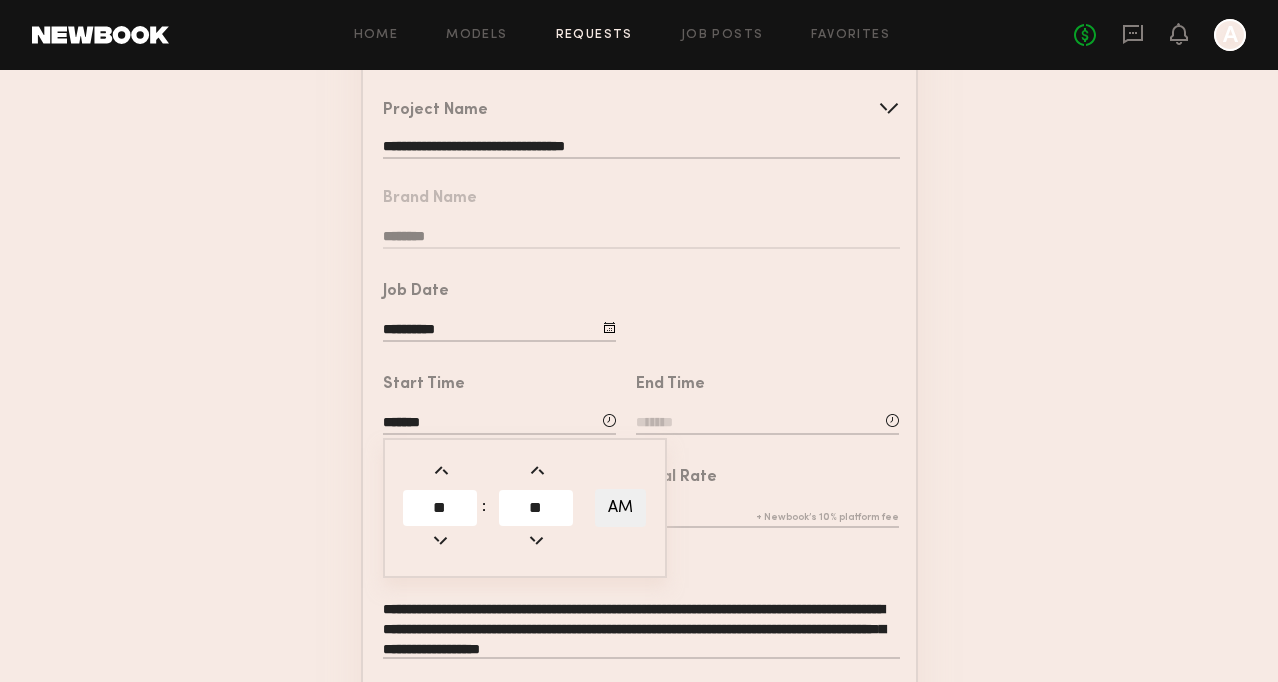 click 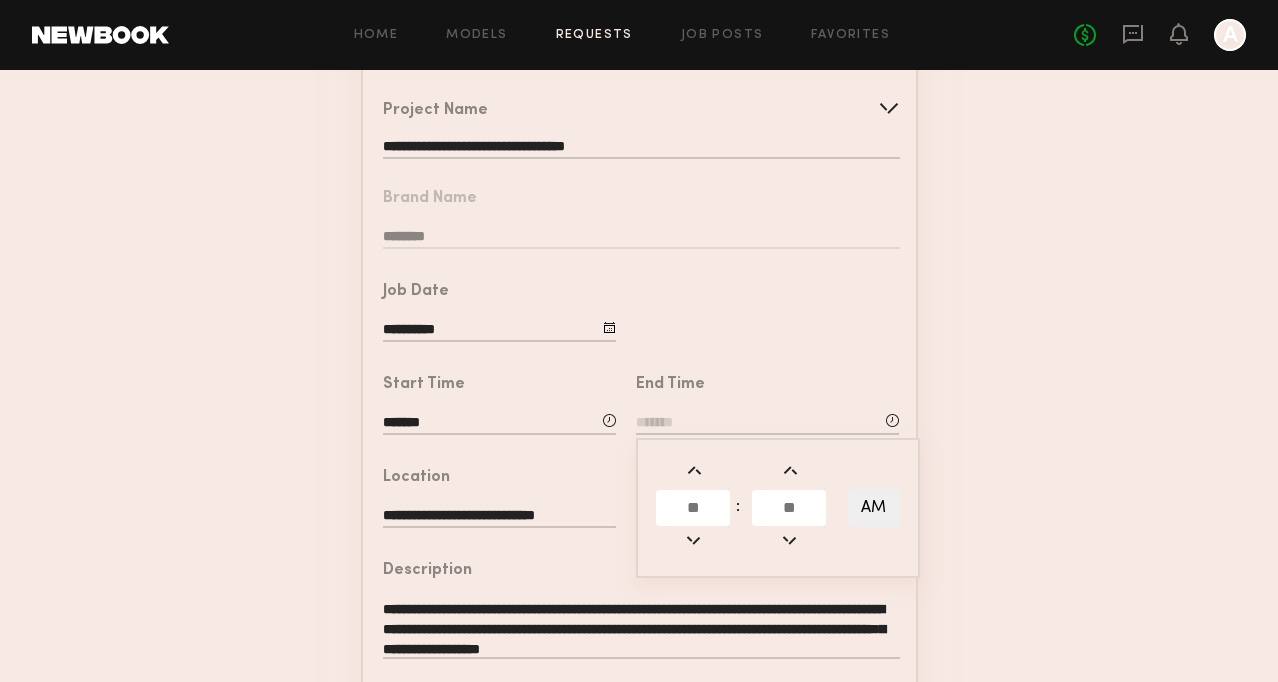 click 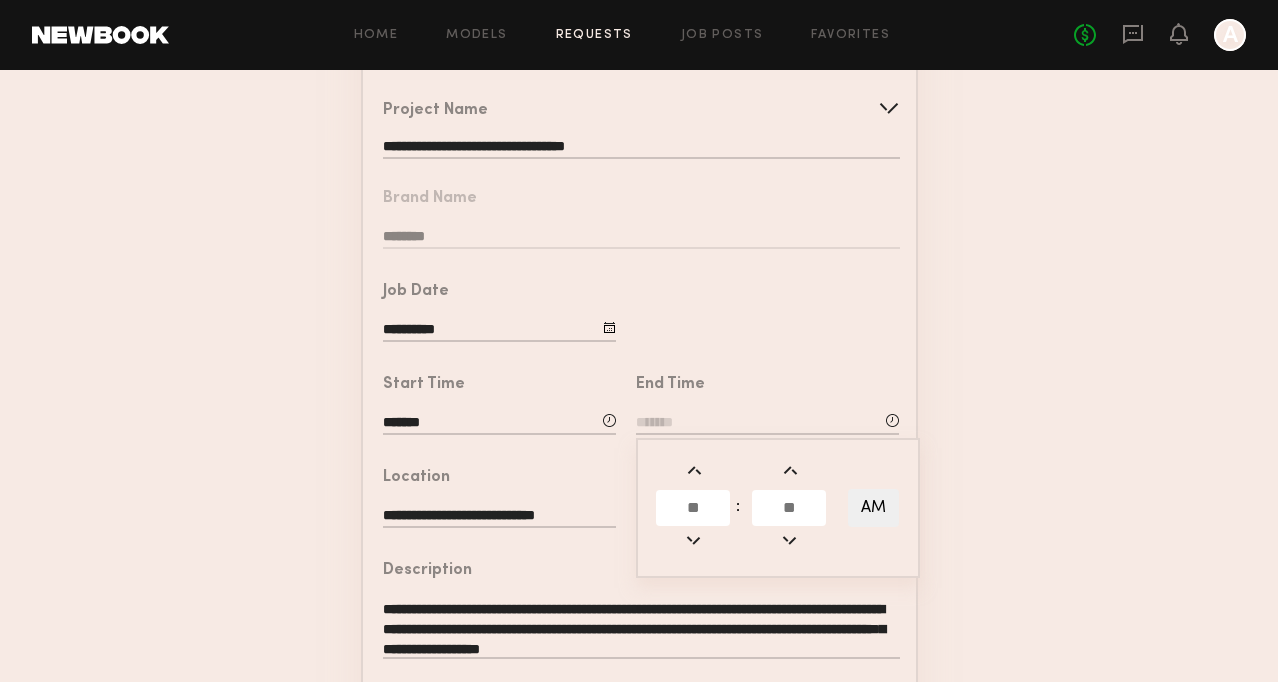 type on "*******" 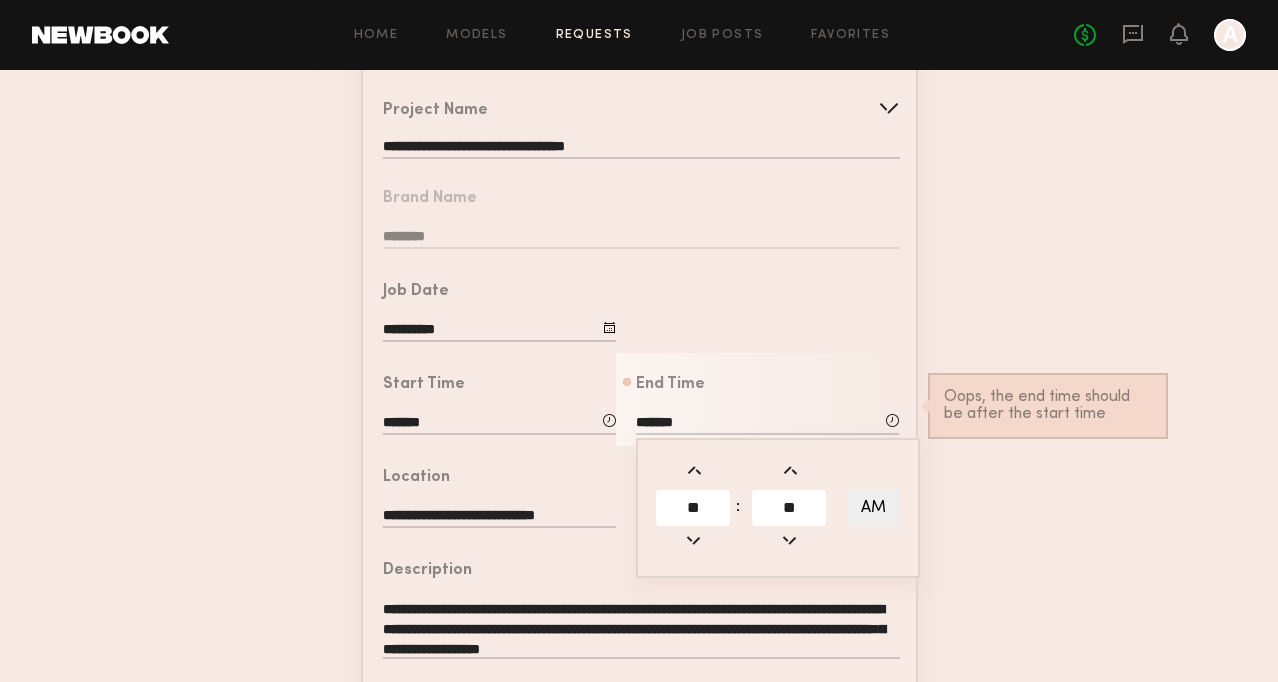 click 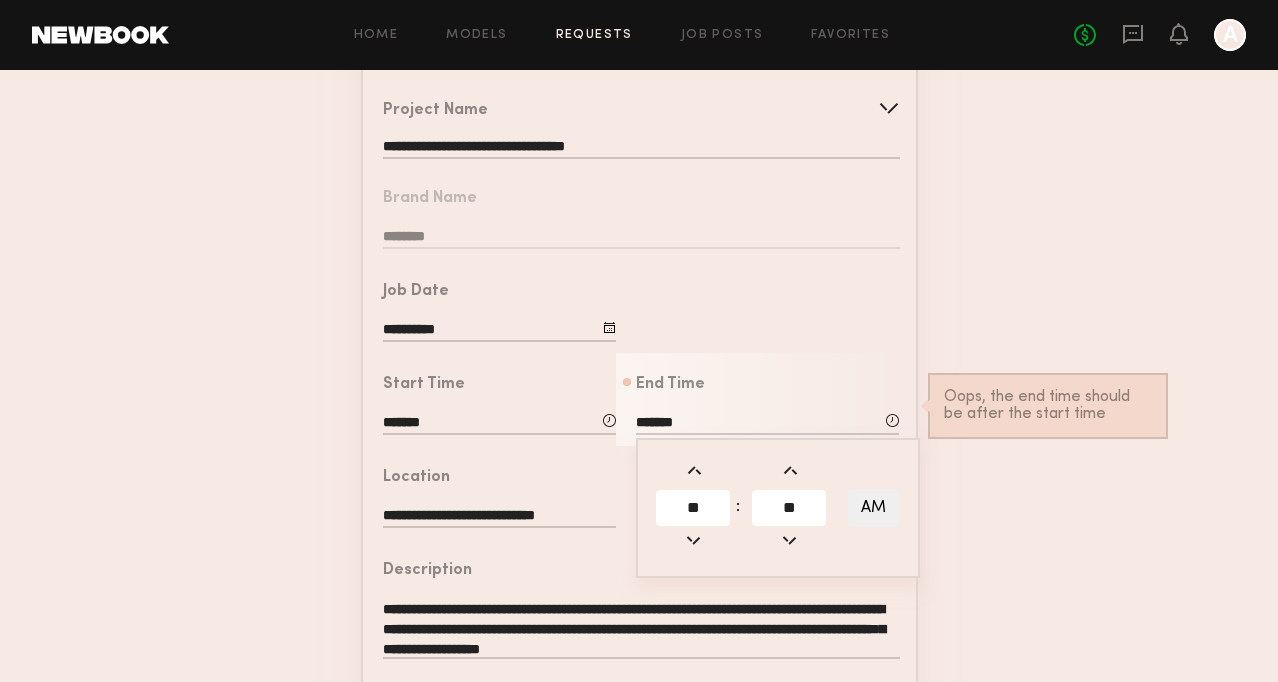 type on "*******" 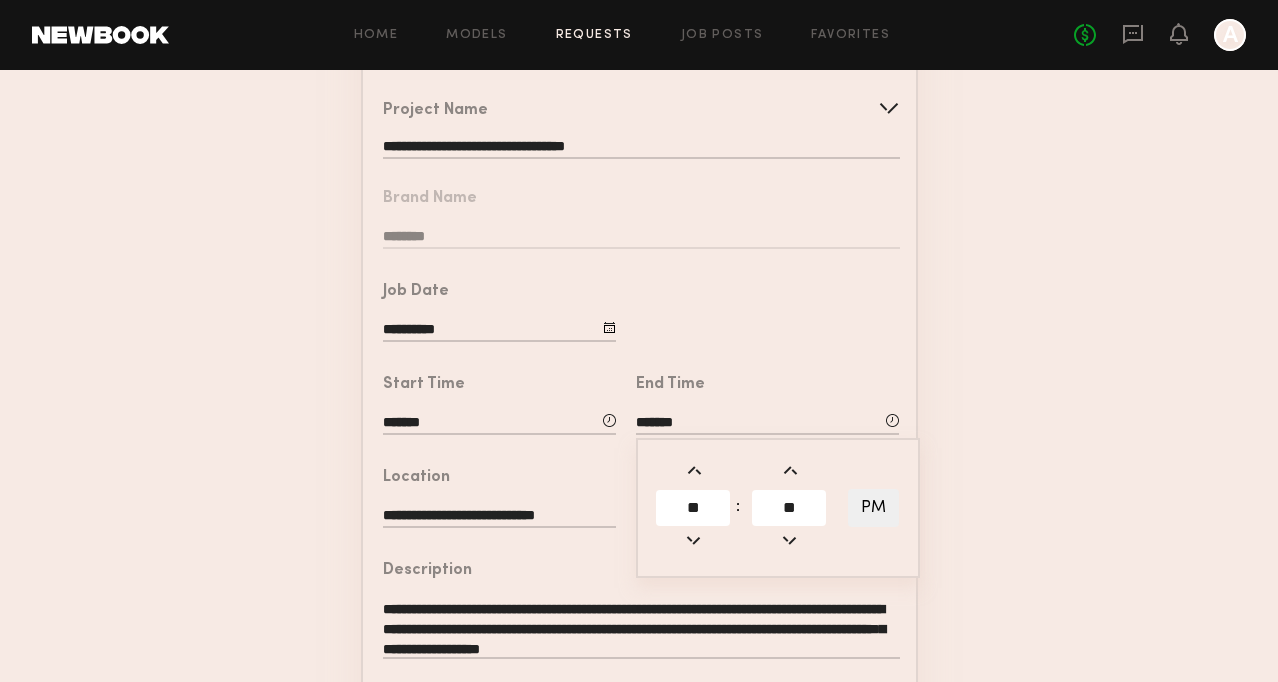 click on "**********" 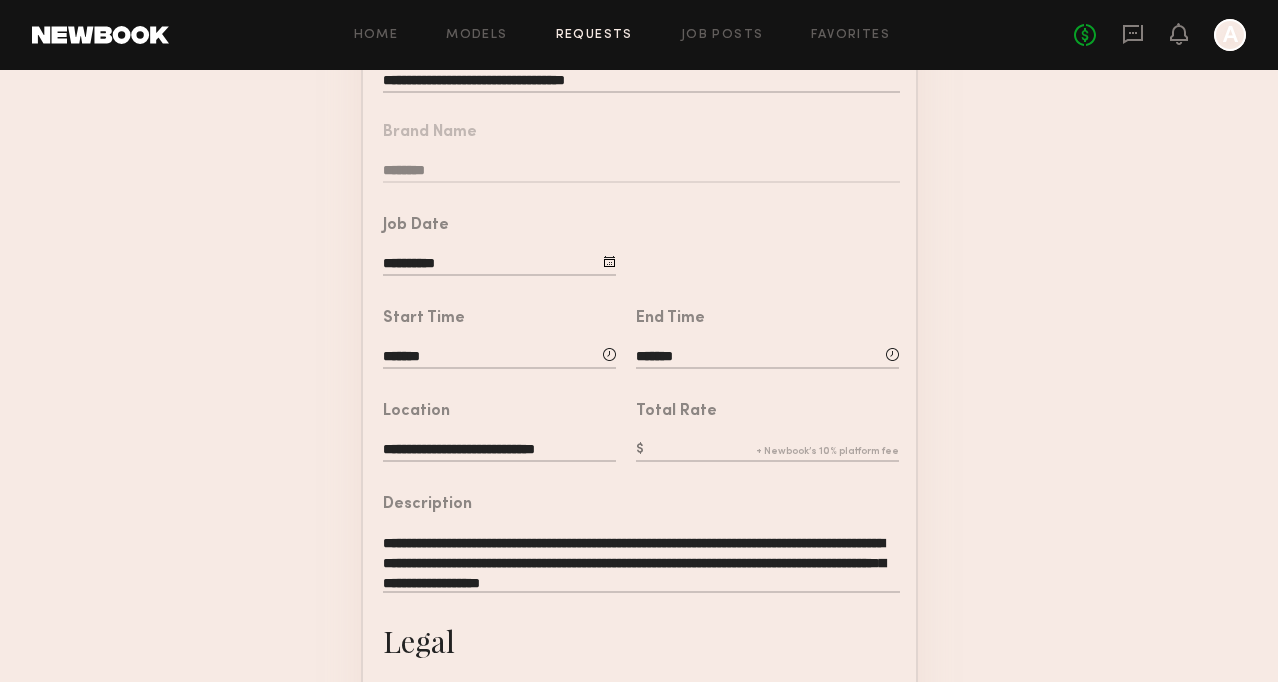 scroll, scrollTop: 254, scrollLeft: 0, axis: vertical 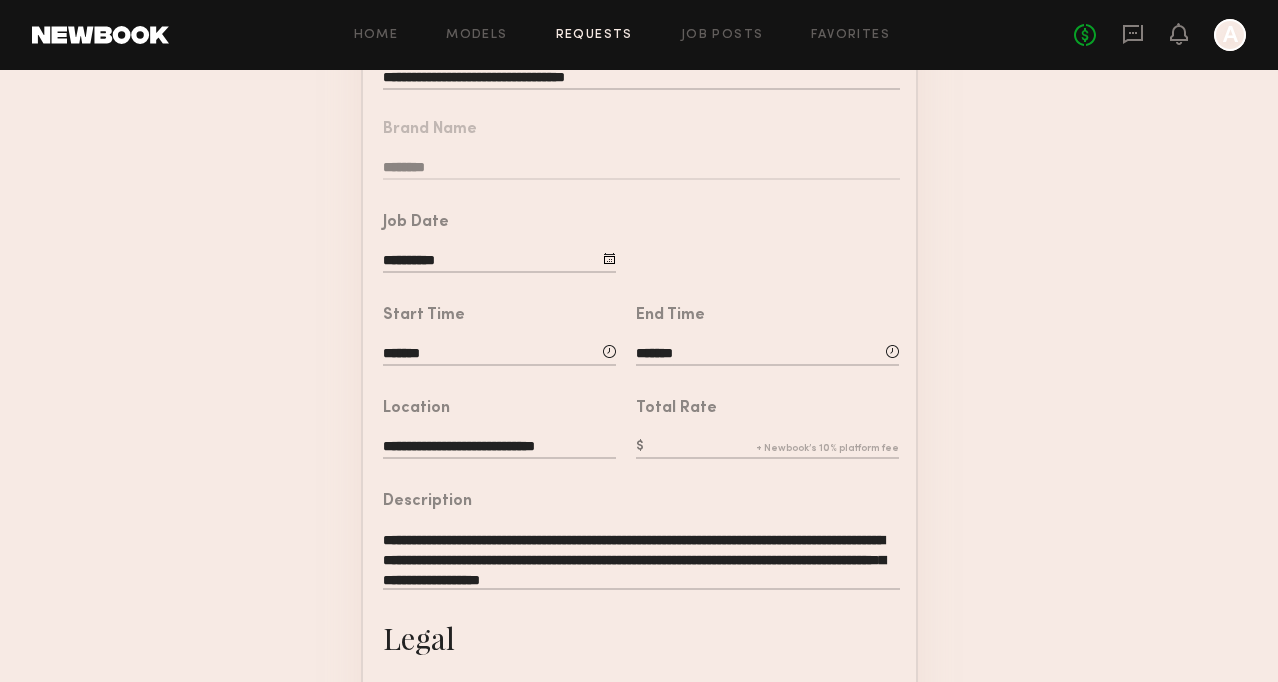 click 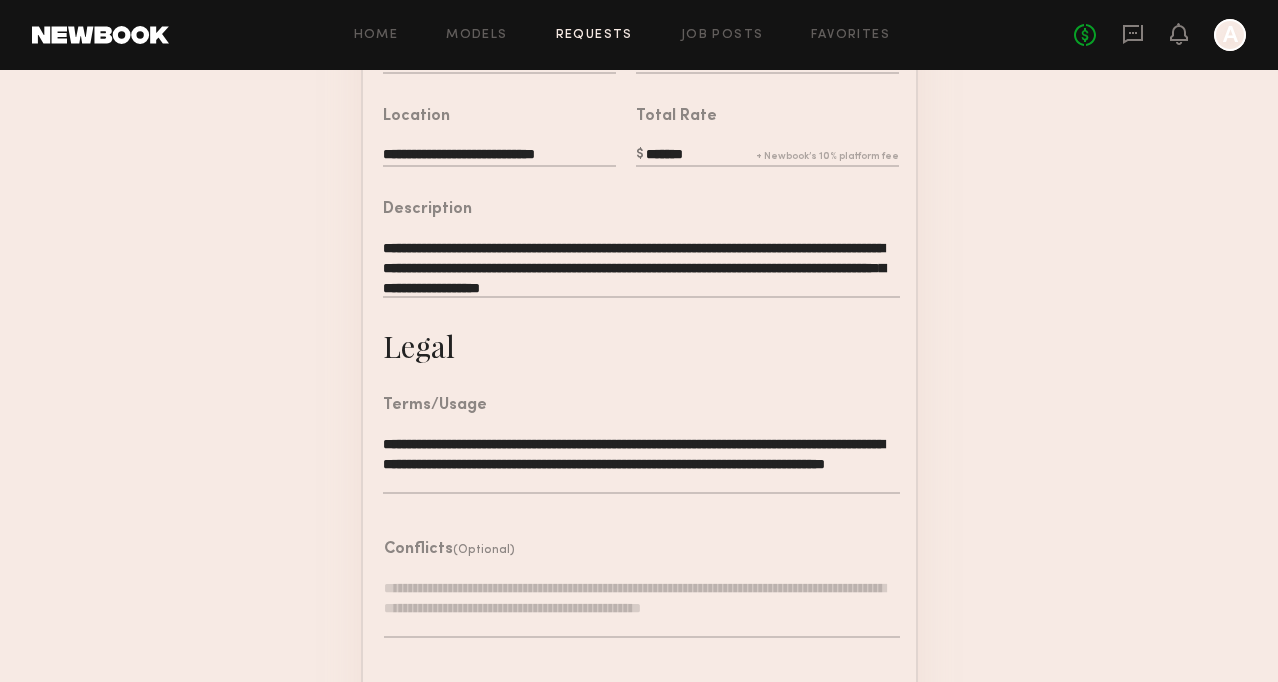 scroll, scrollTop: 634, scrollLeft: 0, axis: vertical 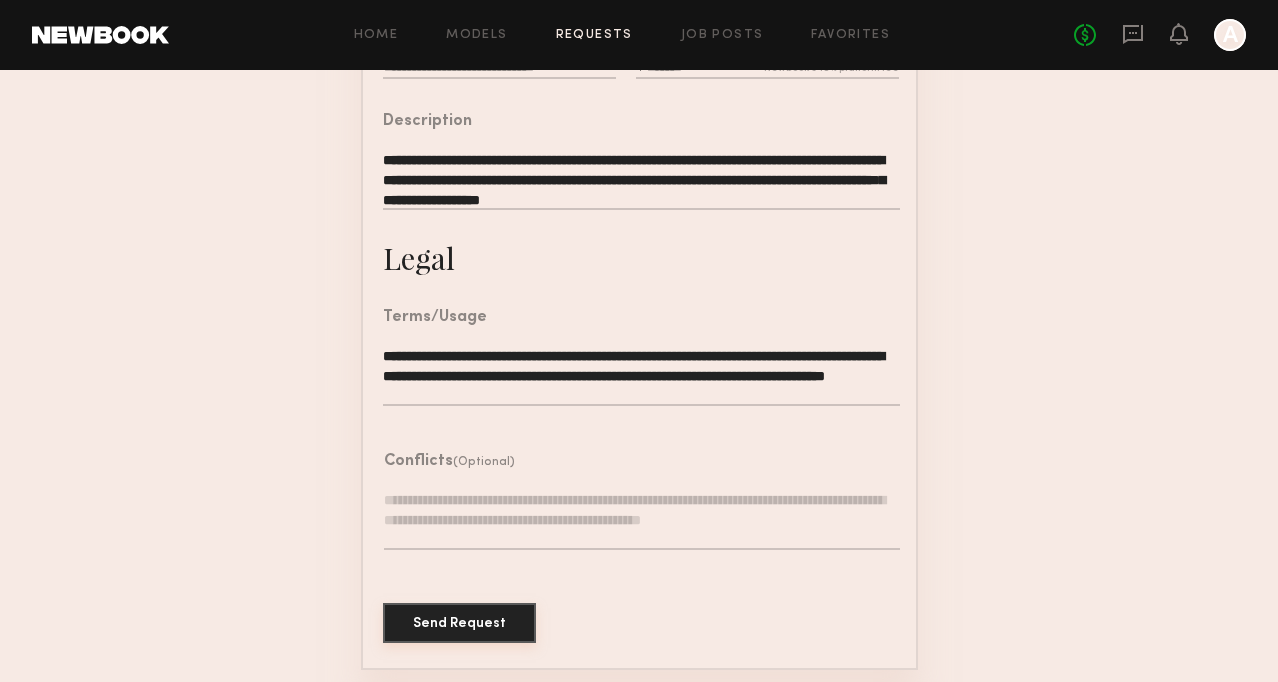 type on "*******" 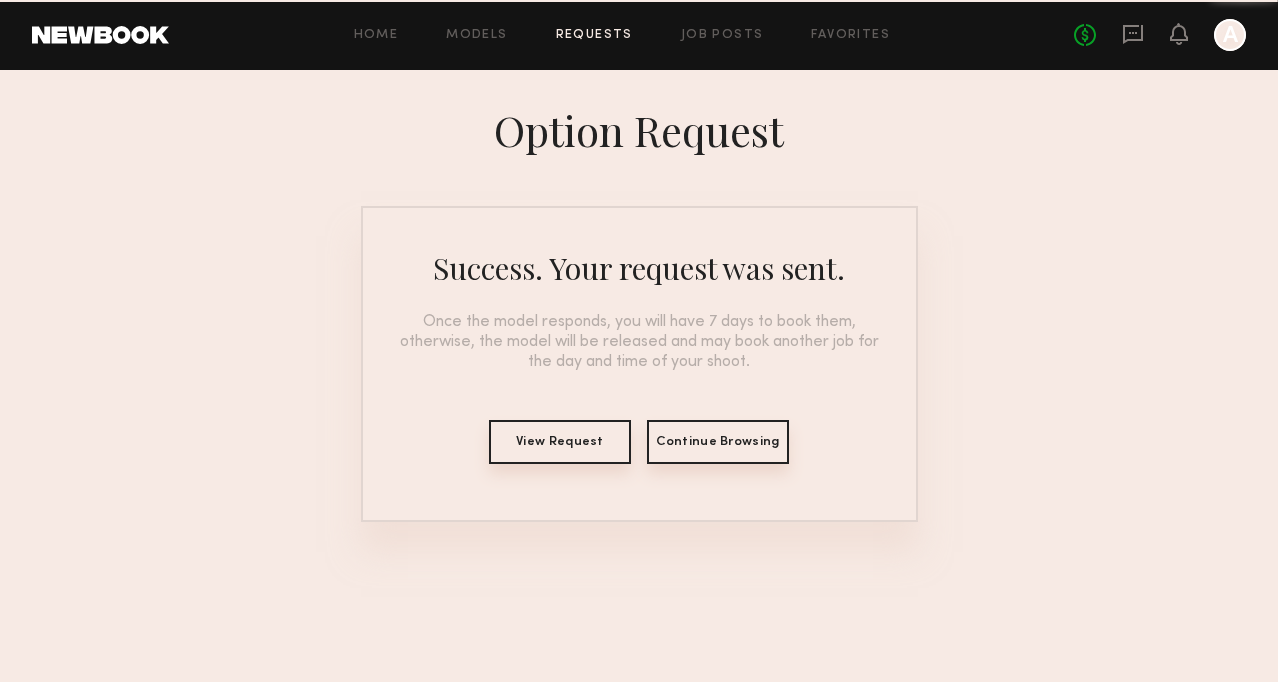 scroll, scrollTop: 0, scrollLeft: 0, axis: both 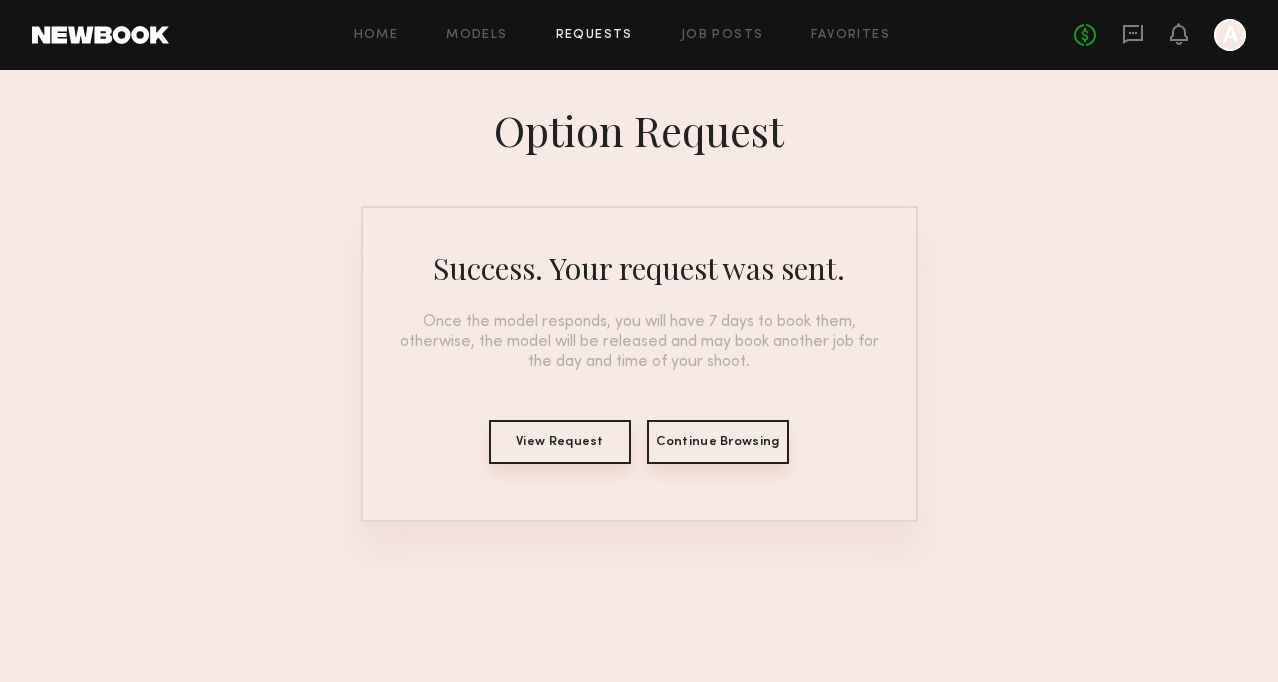 click on "View Request" 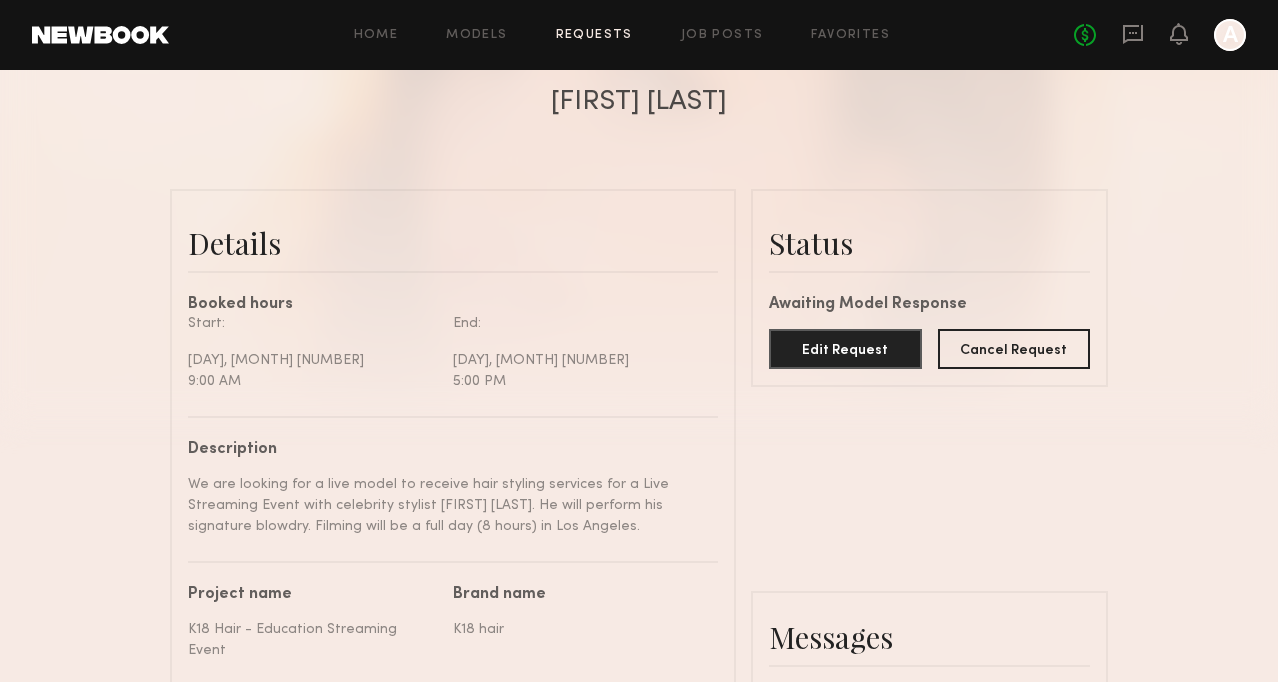 scroll, scrollTop: 384, scrollLeft: 0, axis: vertical 